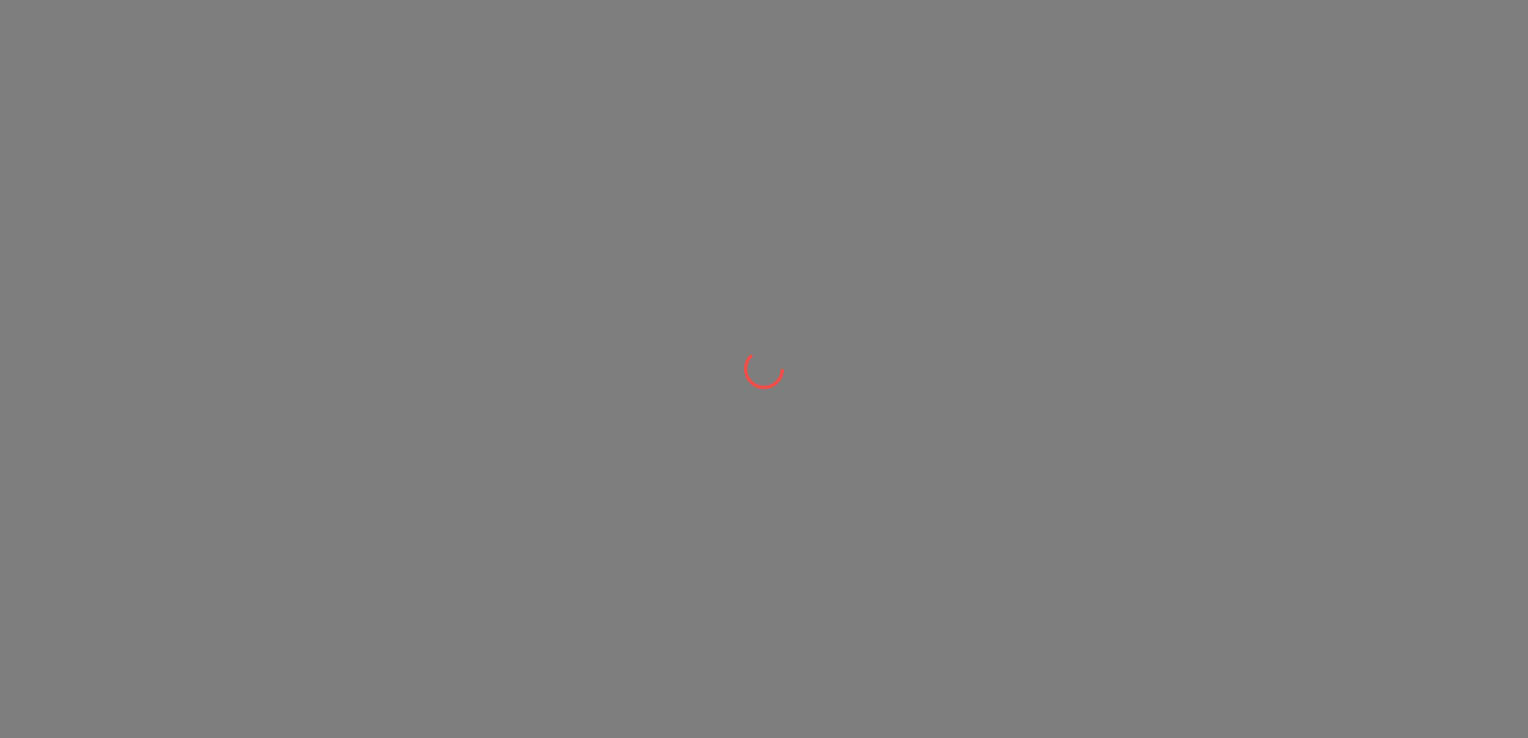 scroll, scrollTop: 0, scrollLeft: 0, axis: both 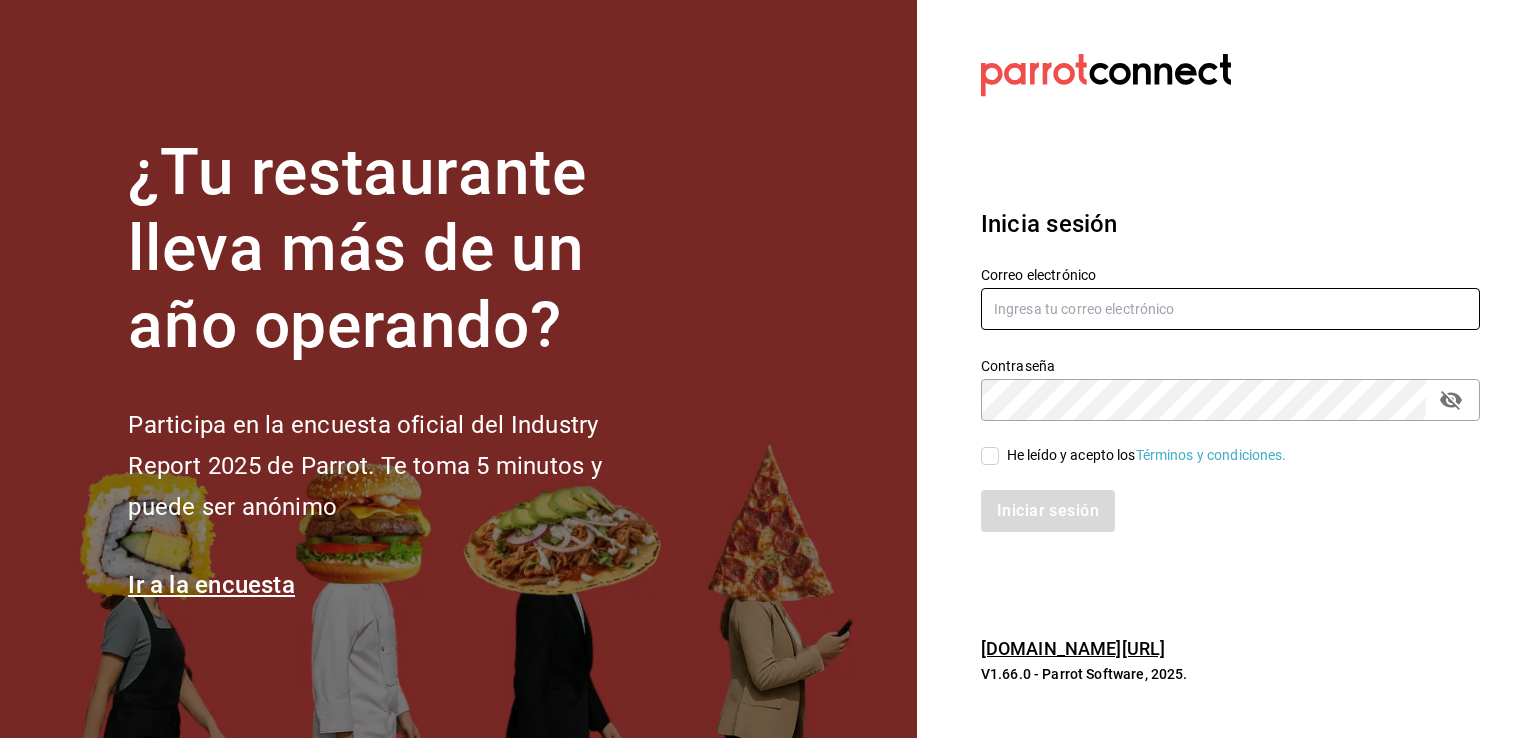 type on "[EMAIL_ADDRESS][DOMAIN_NAME]" 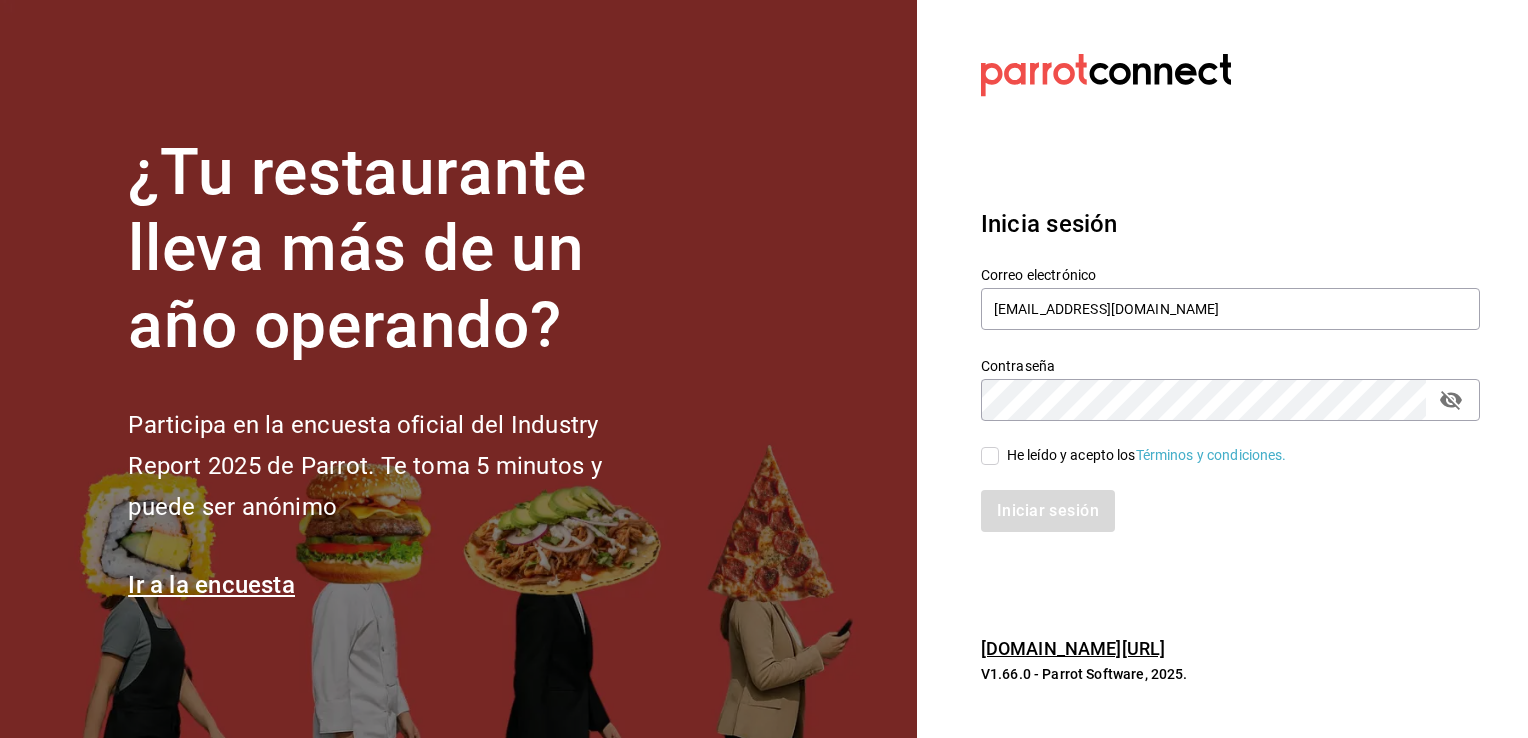 drag, startPoint x: 1090, startPoint y: 461, endPoint x: 1093, endPoint y: 479, distance: 18.248287 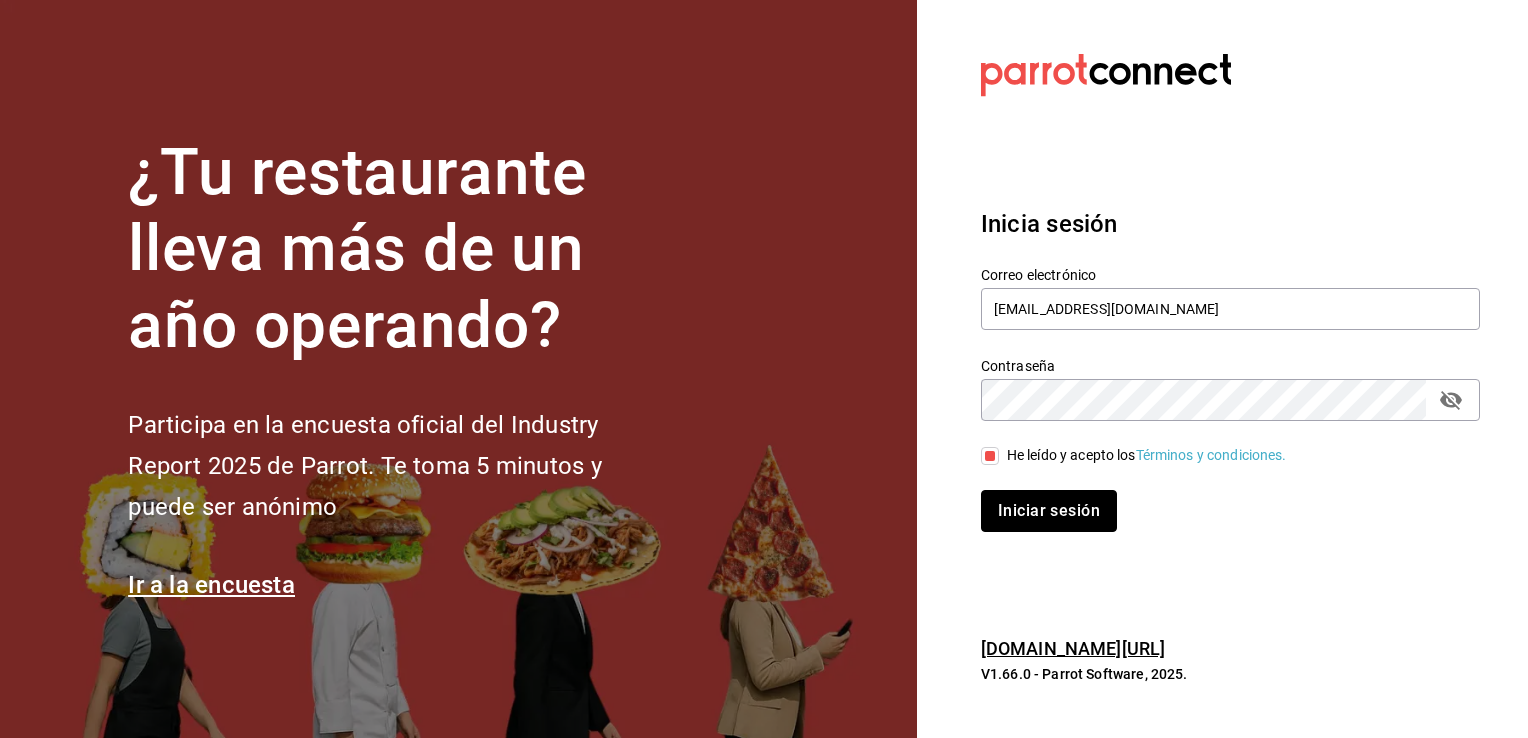 click on "Iniciar sesión" at bounding box center (1049, 511) 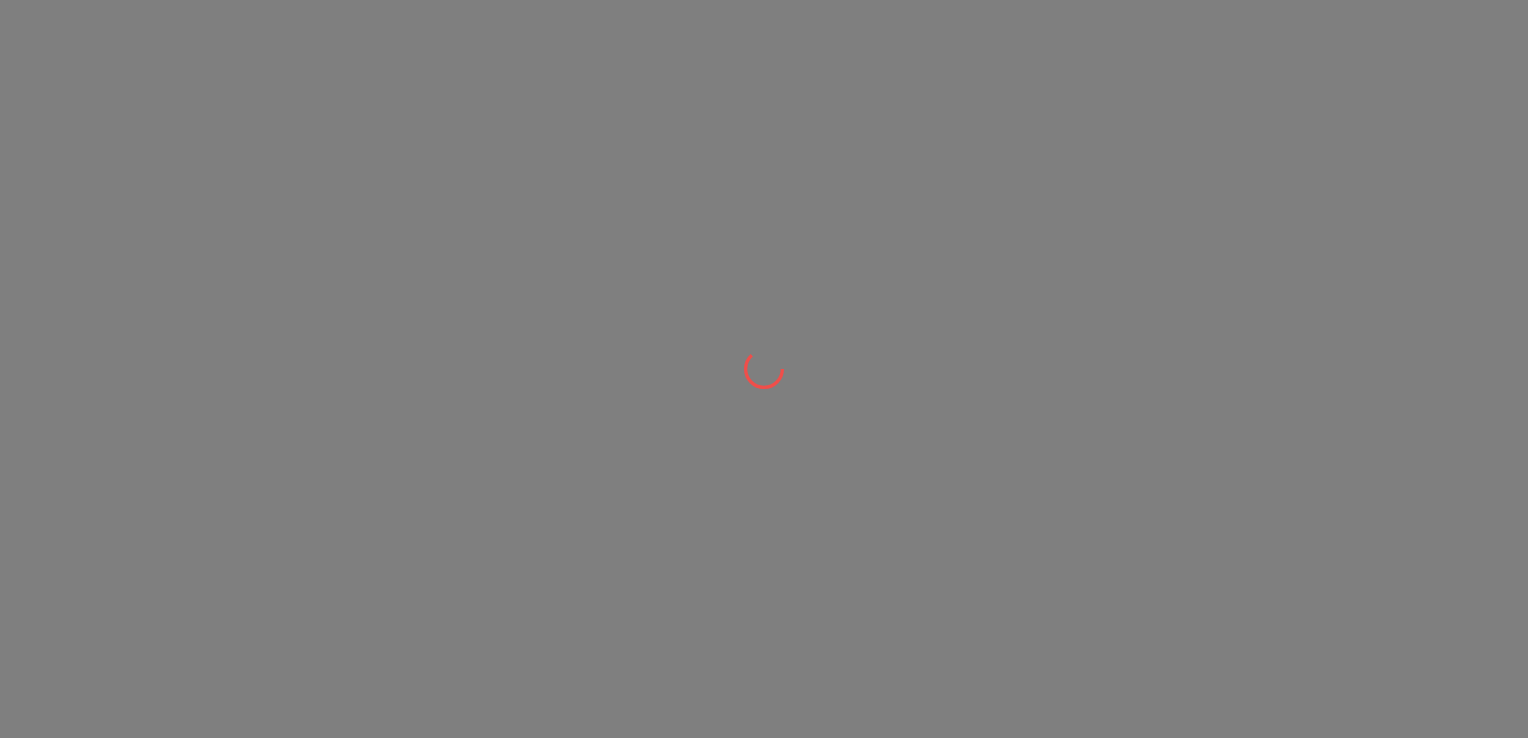 scroll, scrollTop: 0, scrollLeft: 0, axis: both 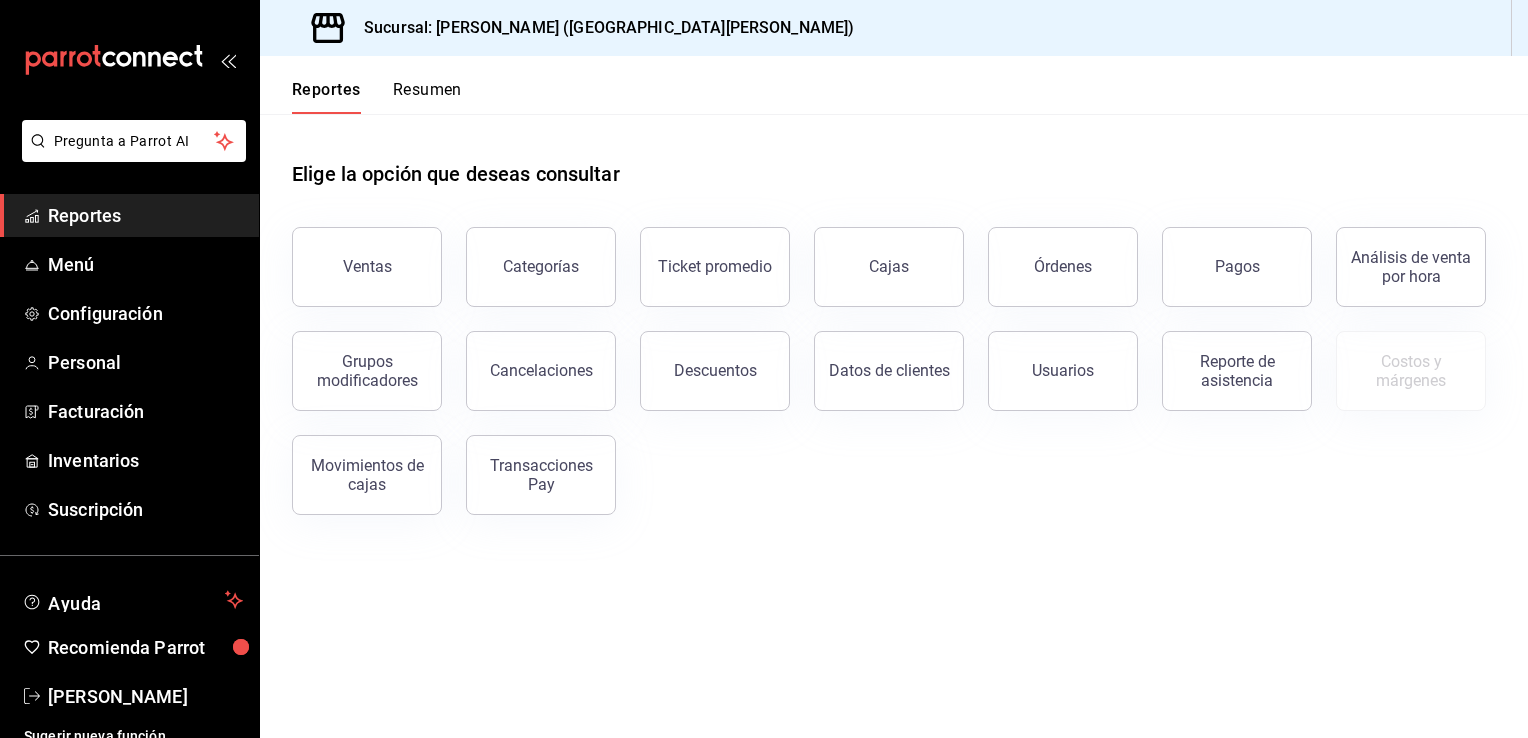 click on "Ventas" at bounding box center [367, 267] 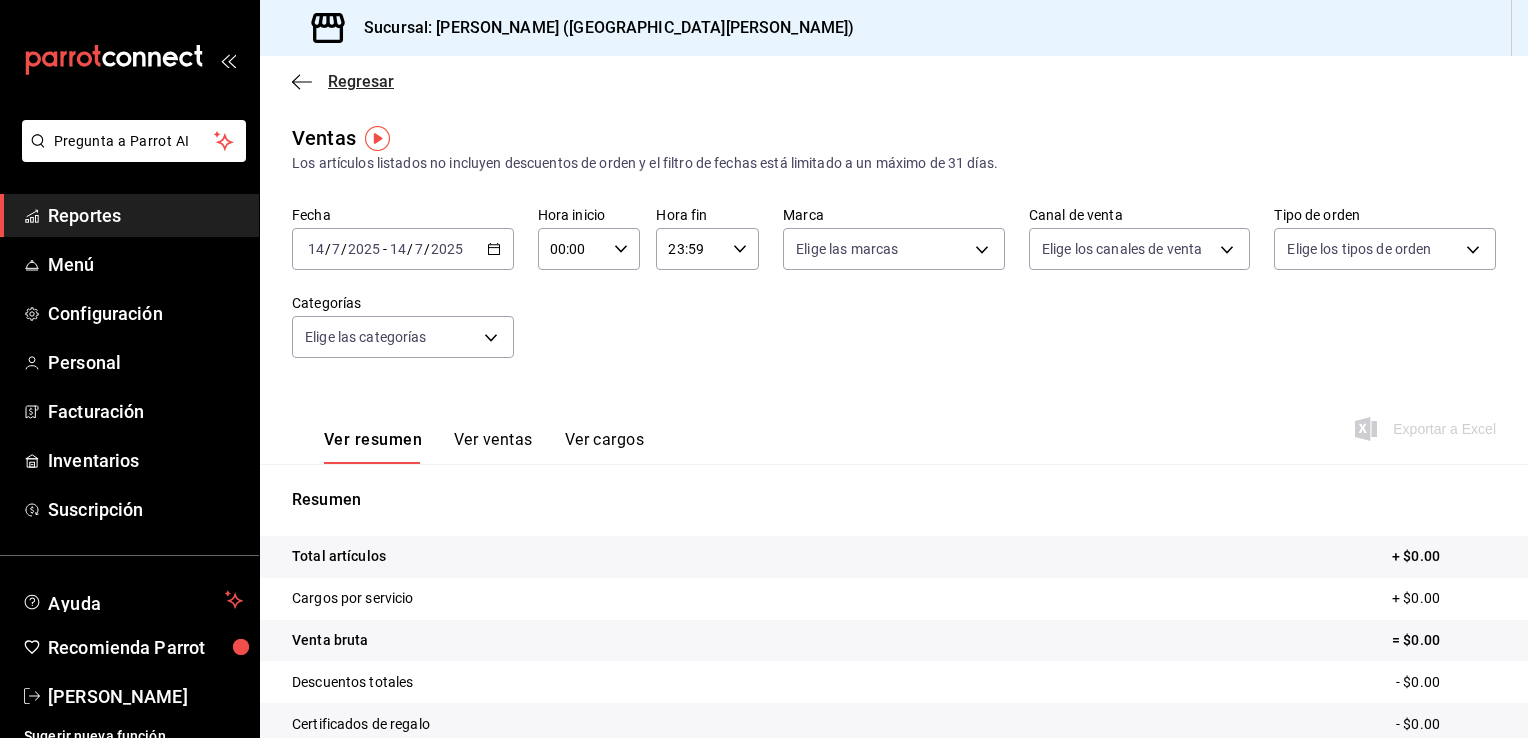 click 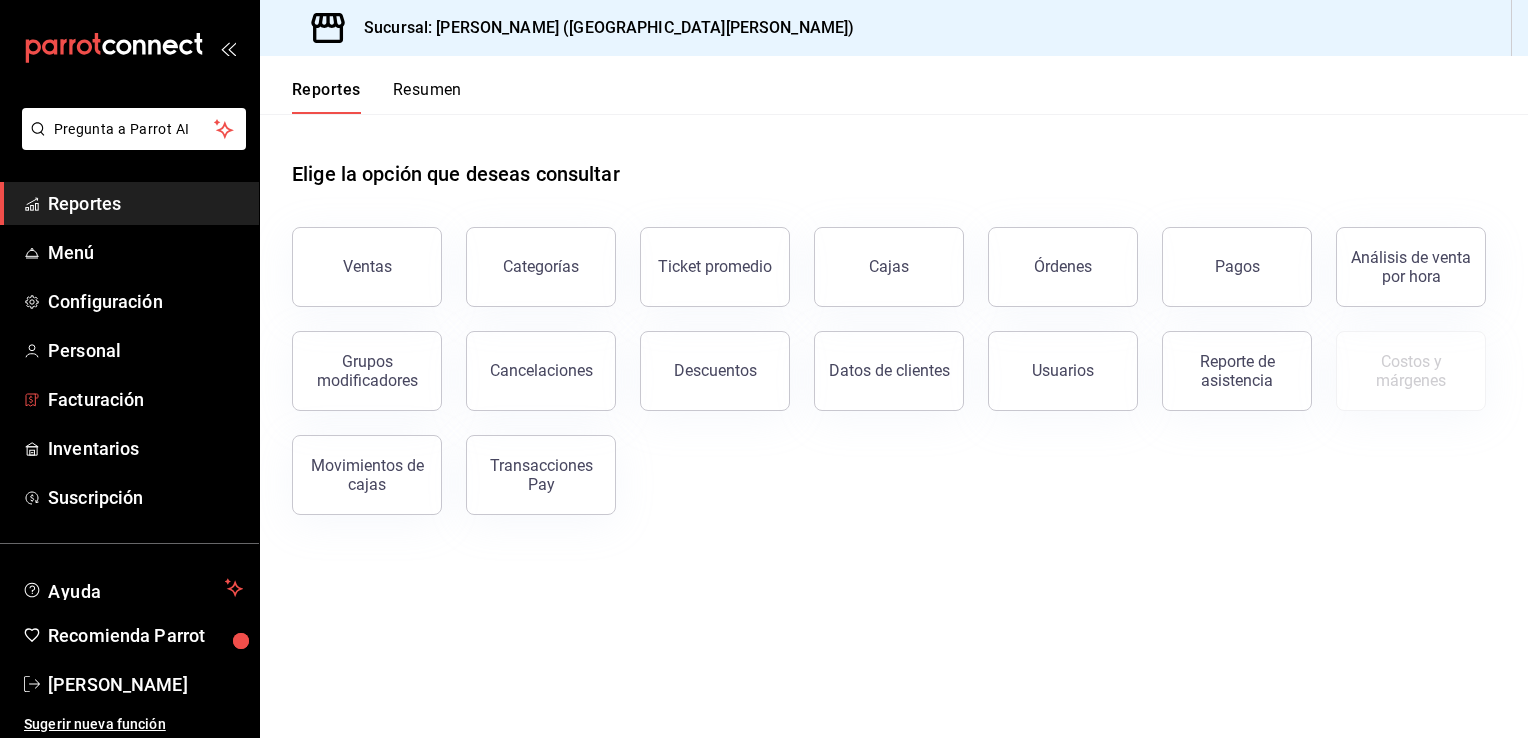 scroll, scrollTop: 16, scrollLeft: 0, axis: vertical 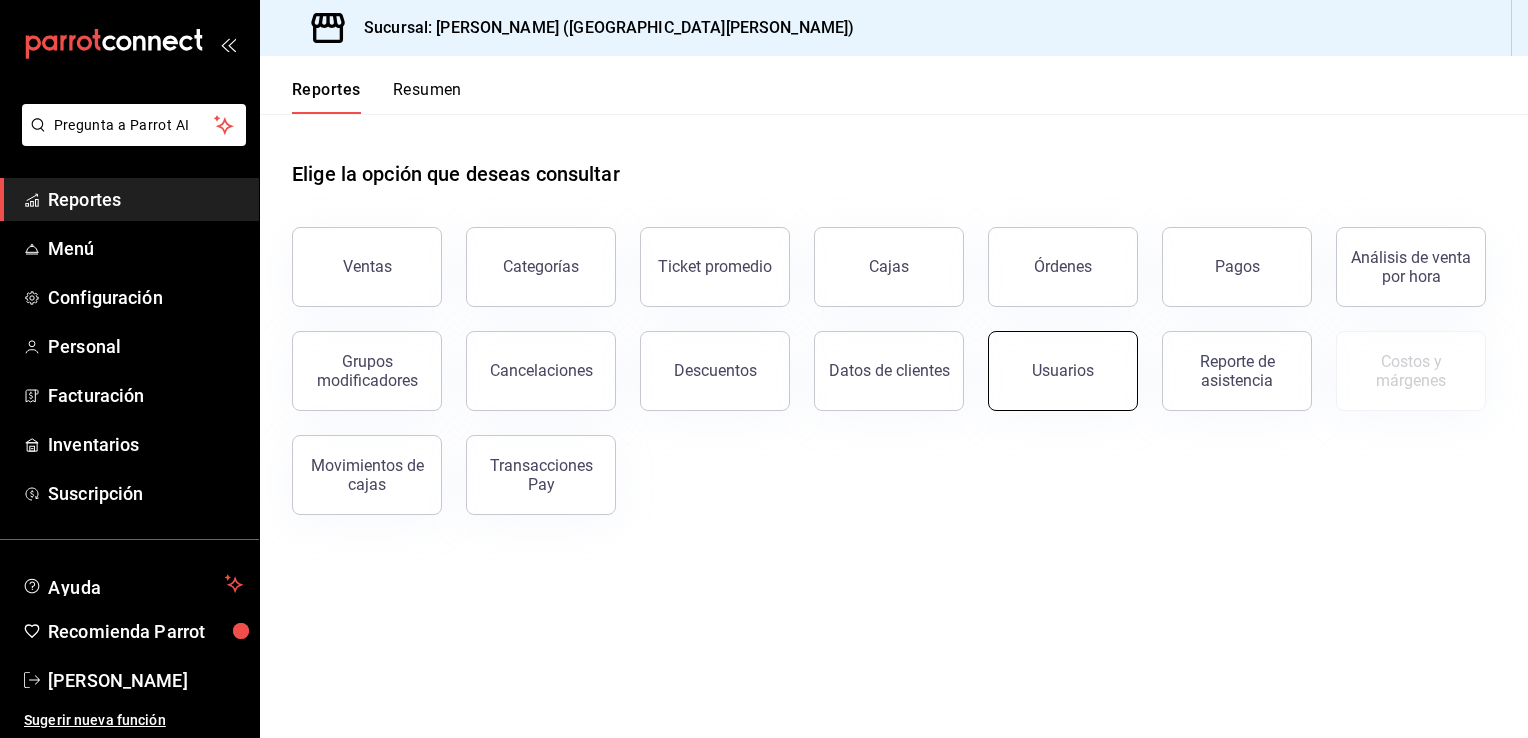 click on "Usuarios" at bounding box center [1063, 371] 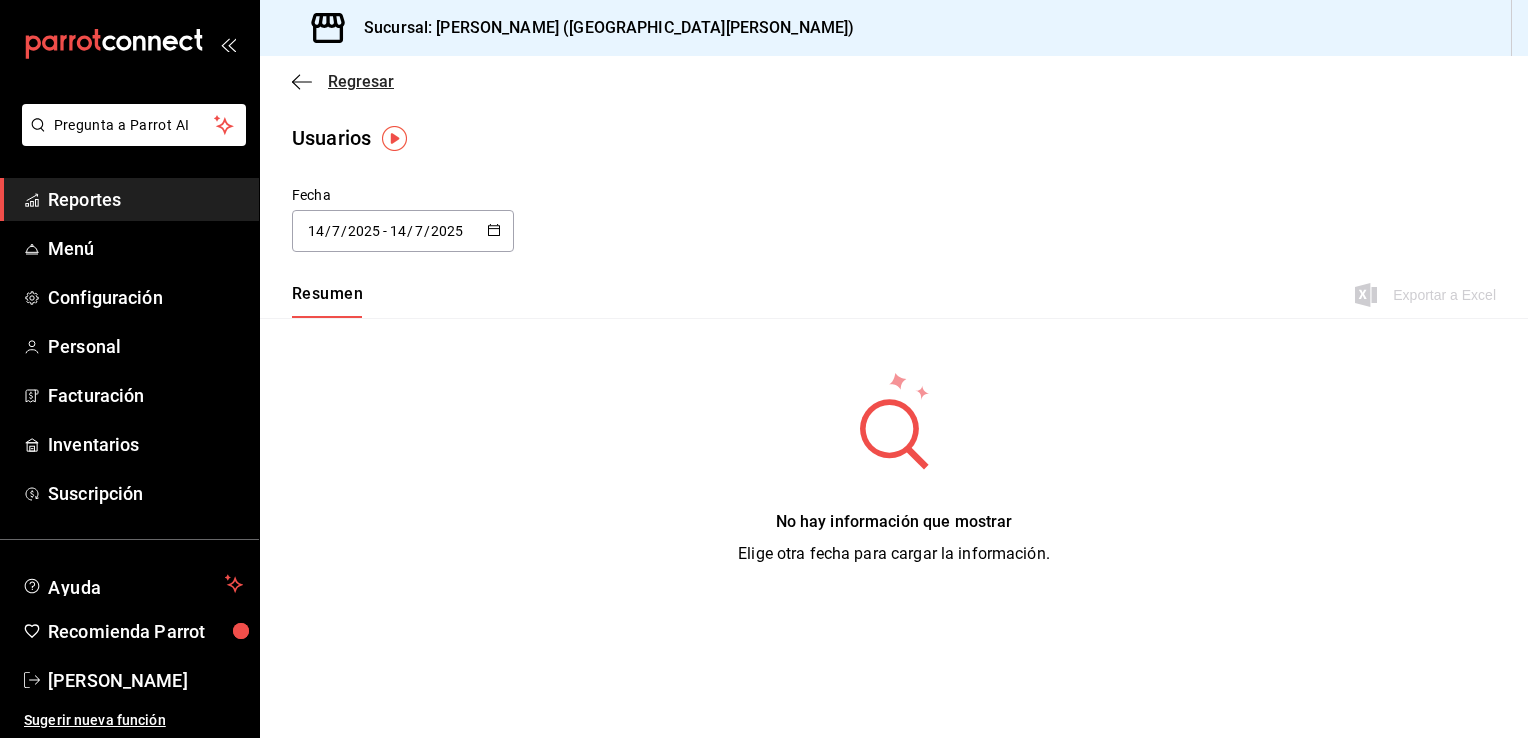 click 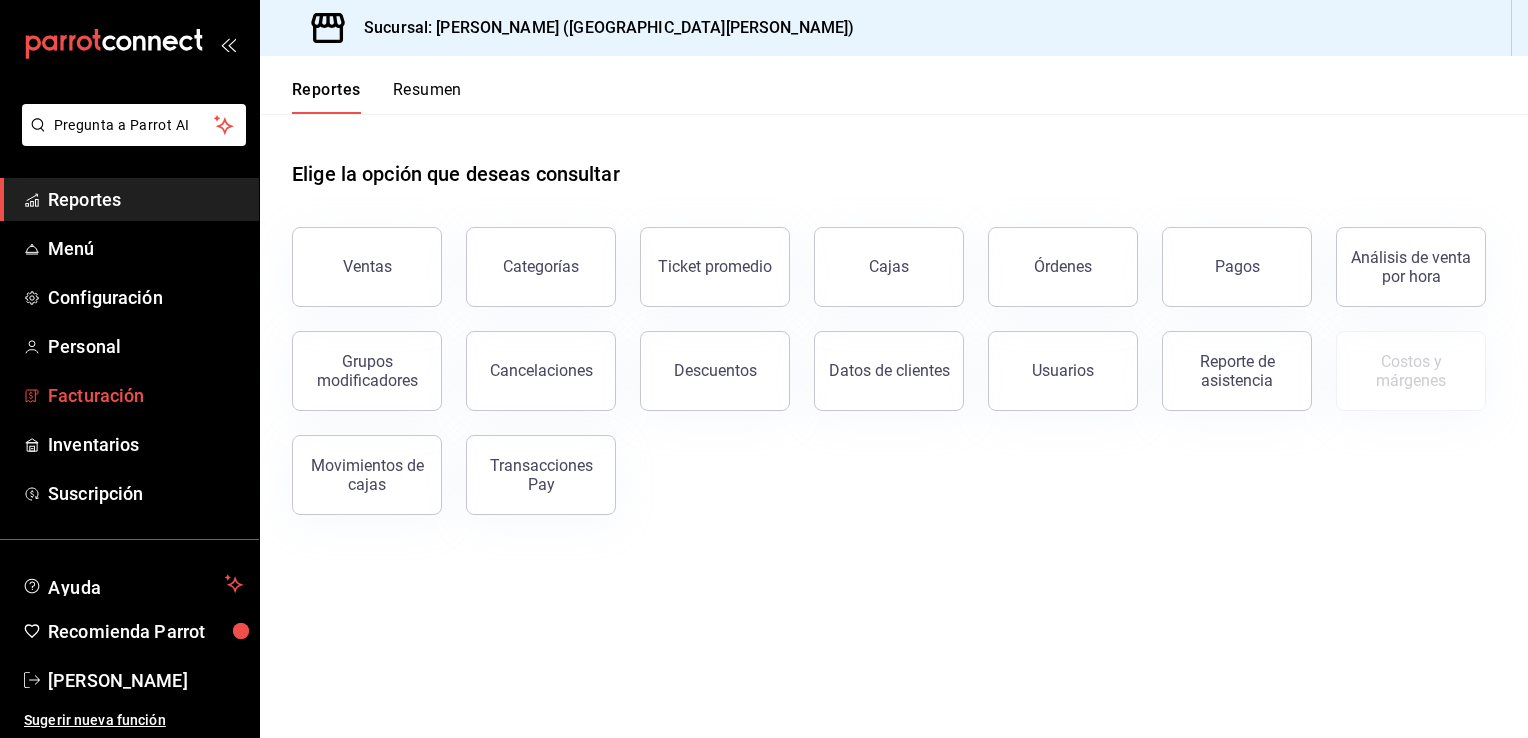 click on "Facturación" at bounding box center (145, 395) 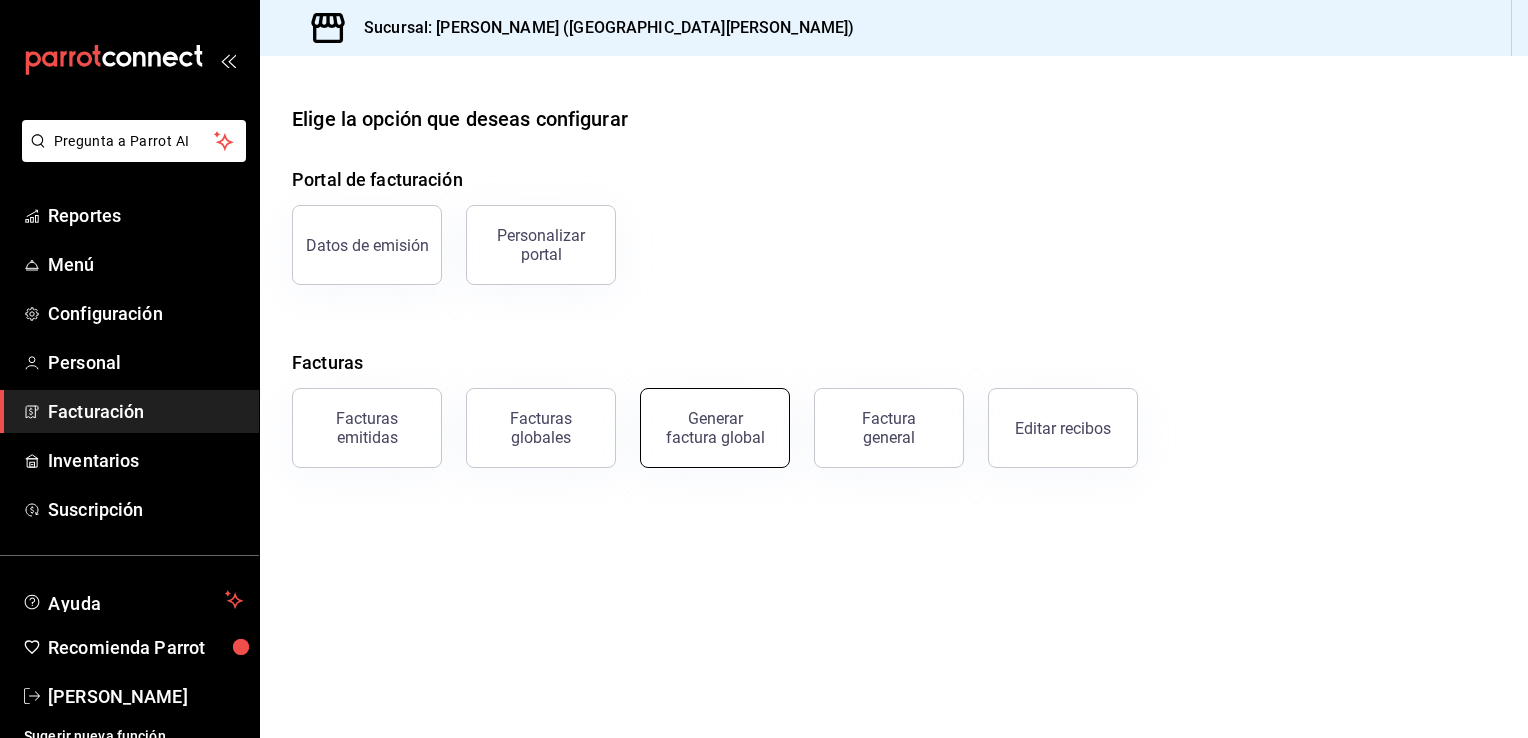 click on "Generar factura global" at bounding box center [715, 428] 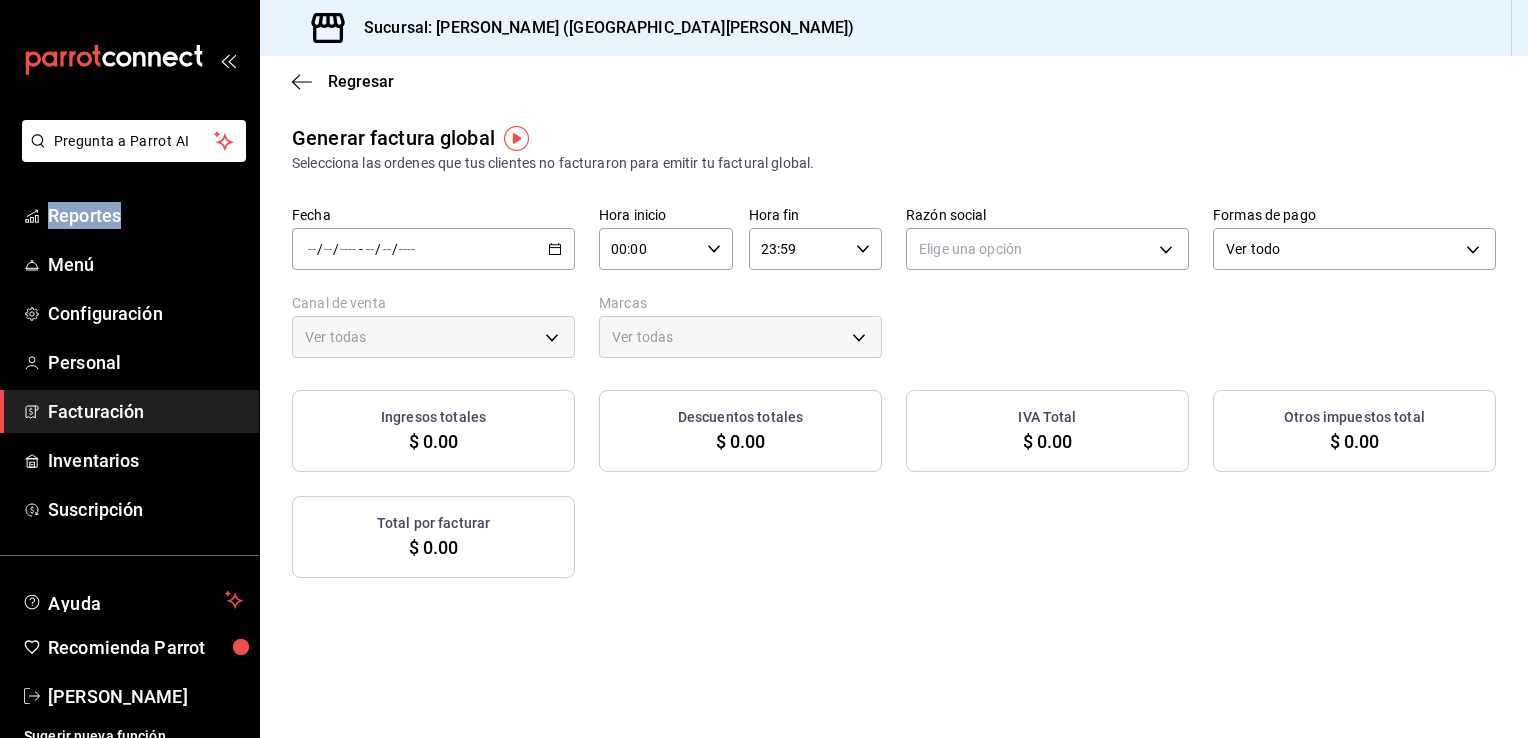 type on "PARROT,UBER_EATS,RAPPI,DIDI_FOOD,ONLINE" 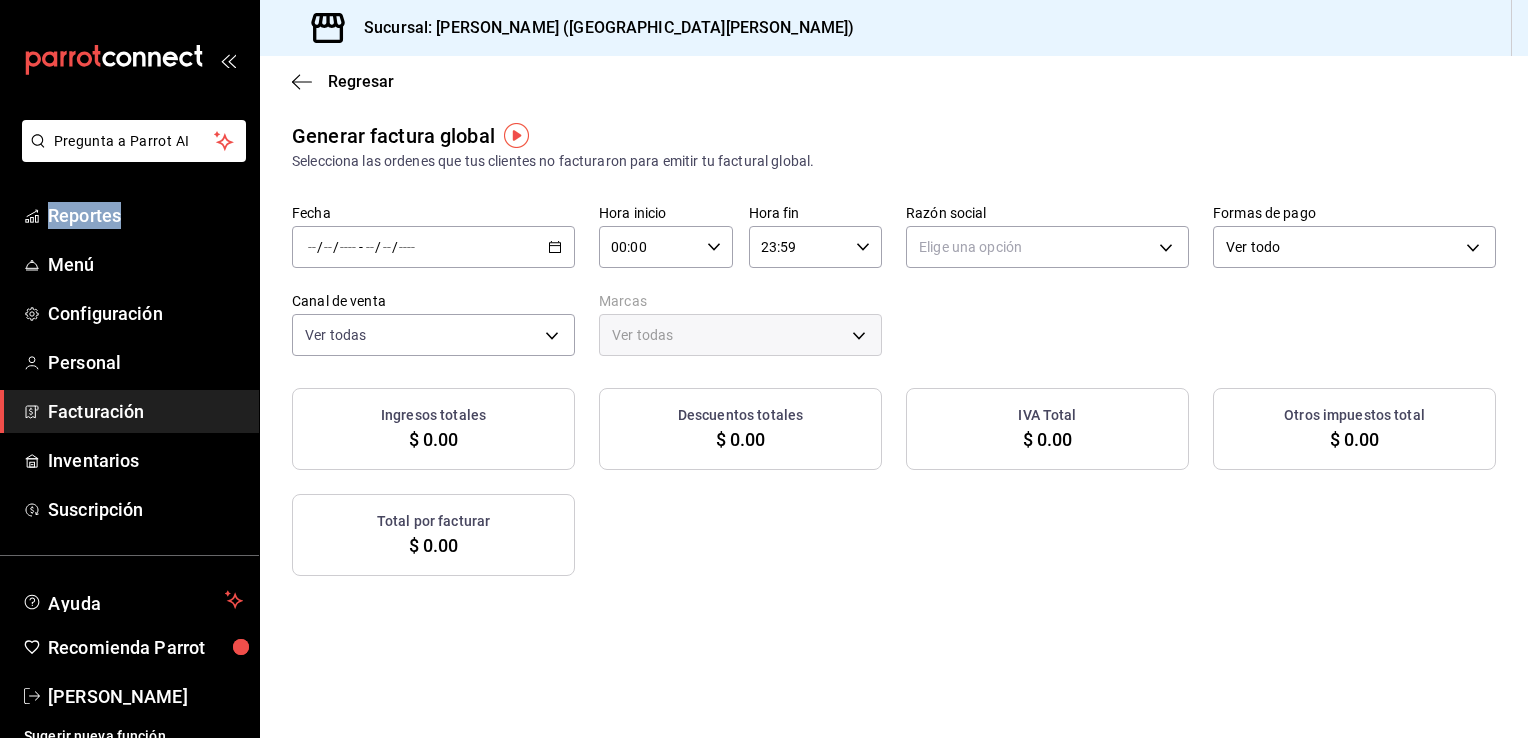 scroll, scrollTop: 0, scrollLeft: 0, axis: both 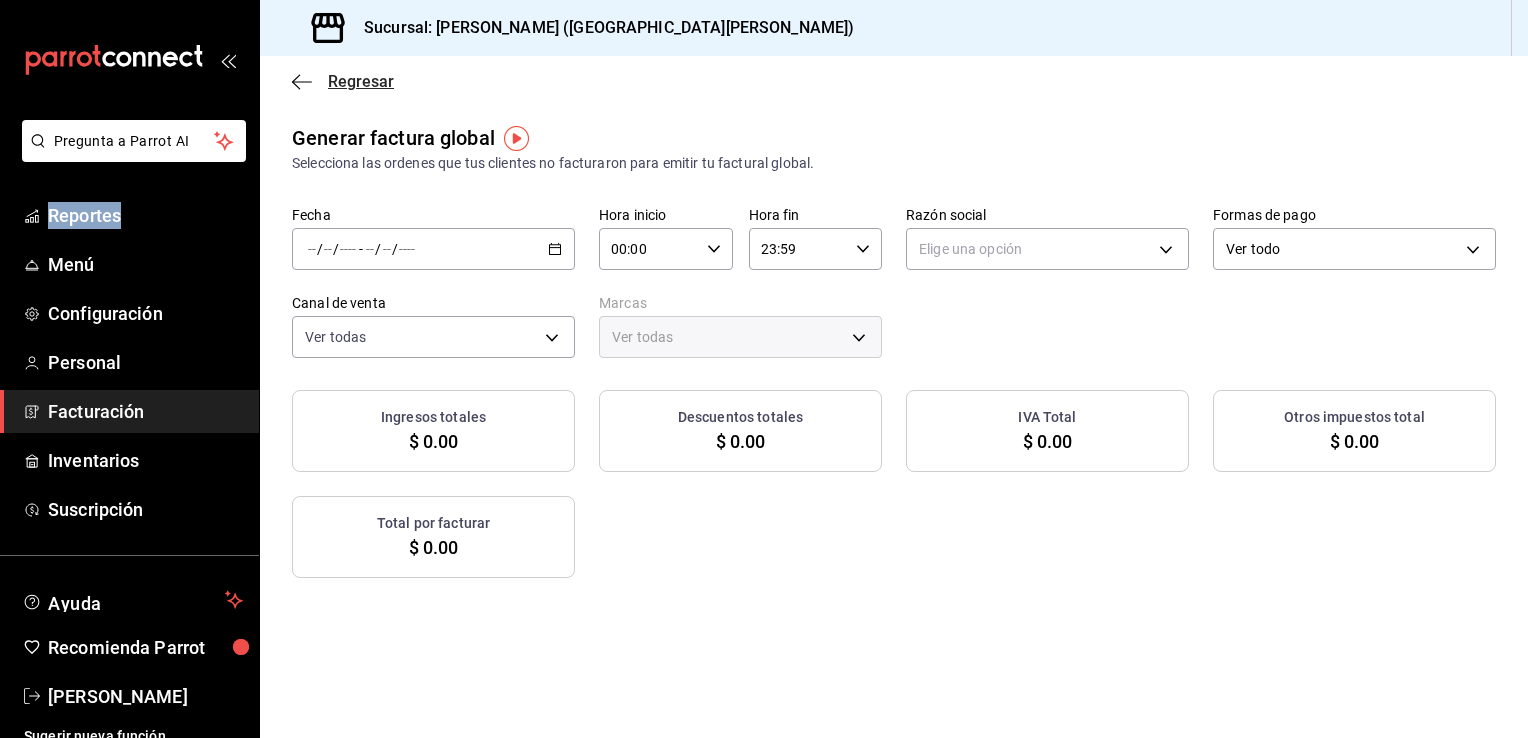 click 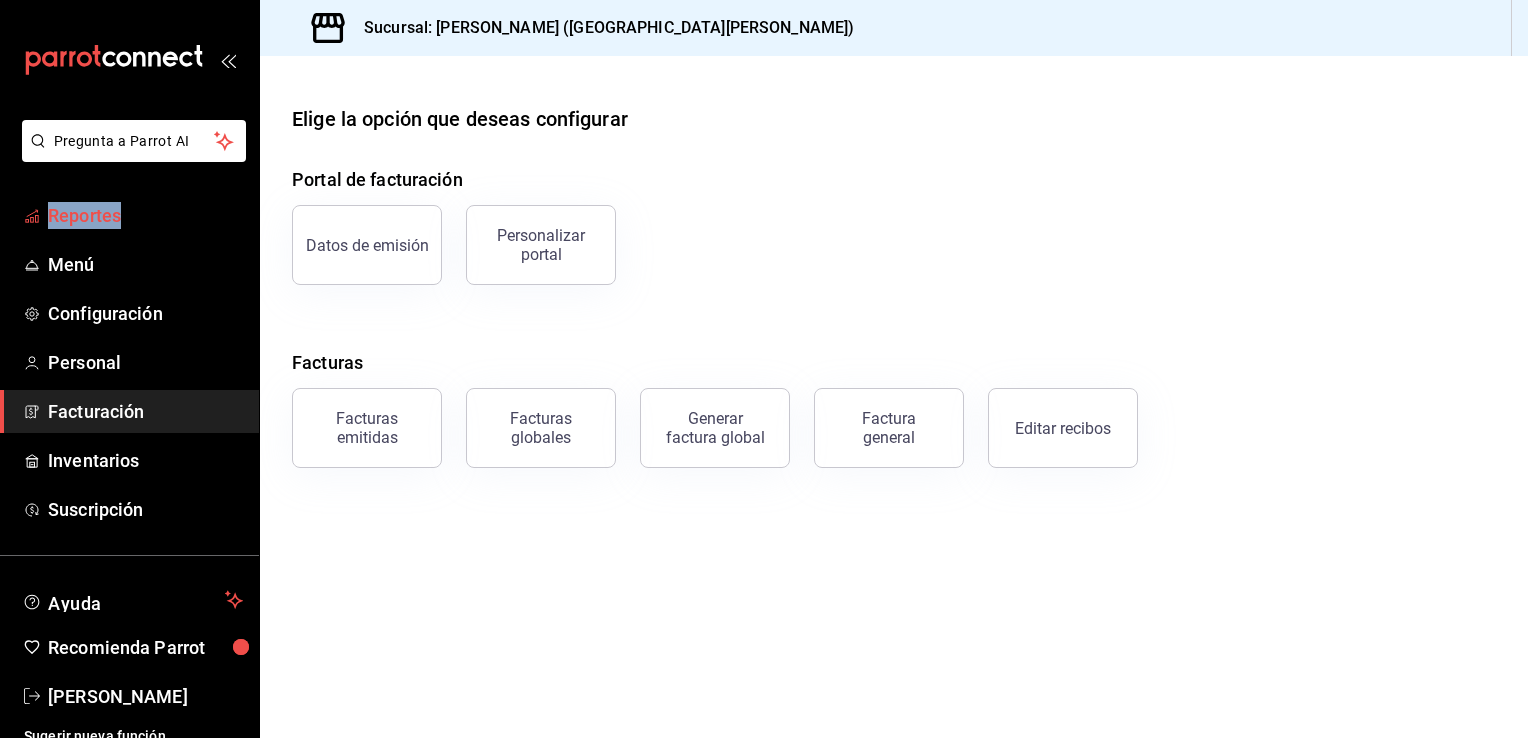 click on "Reportes" at bounding box center [129, 215] 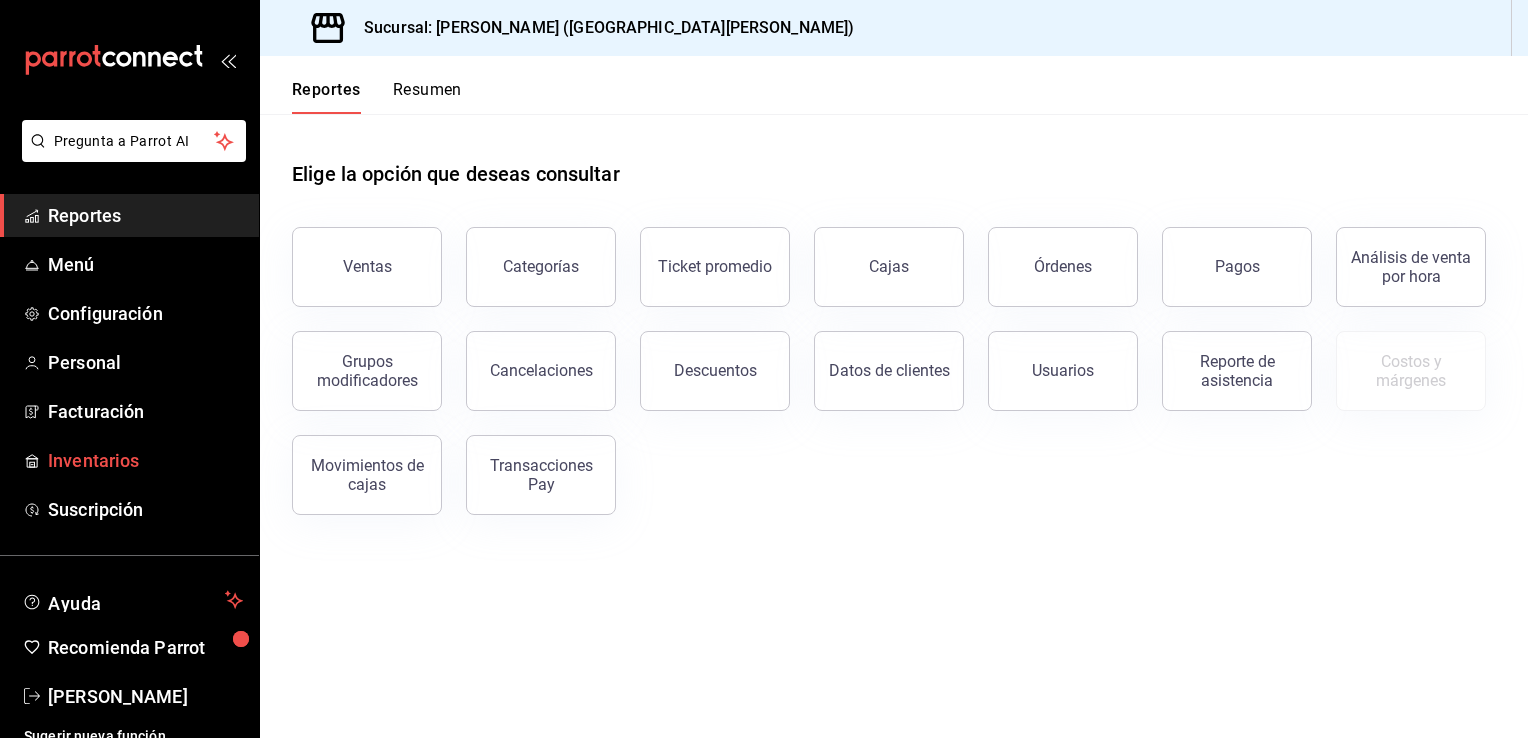 scroll, scrollTop: 16, scrollLeft: 0, axis: vertical 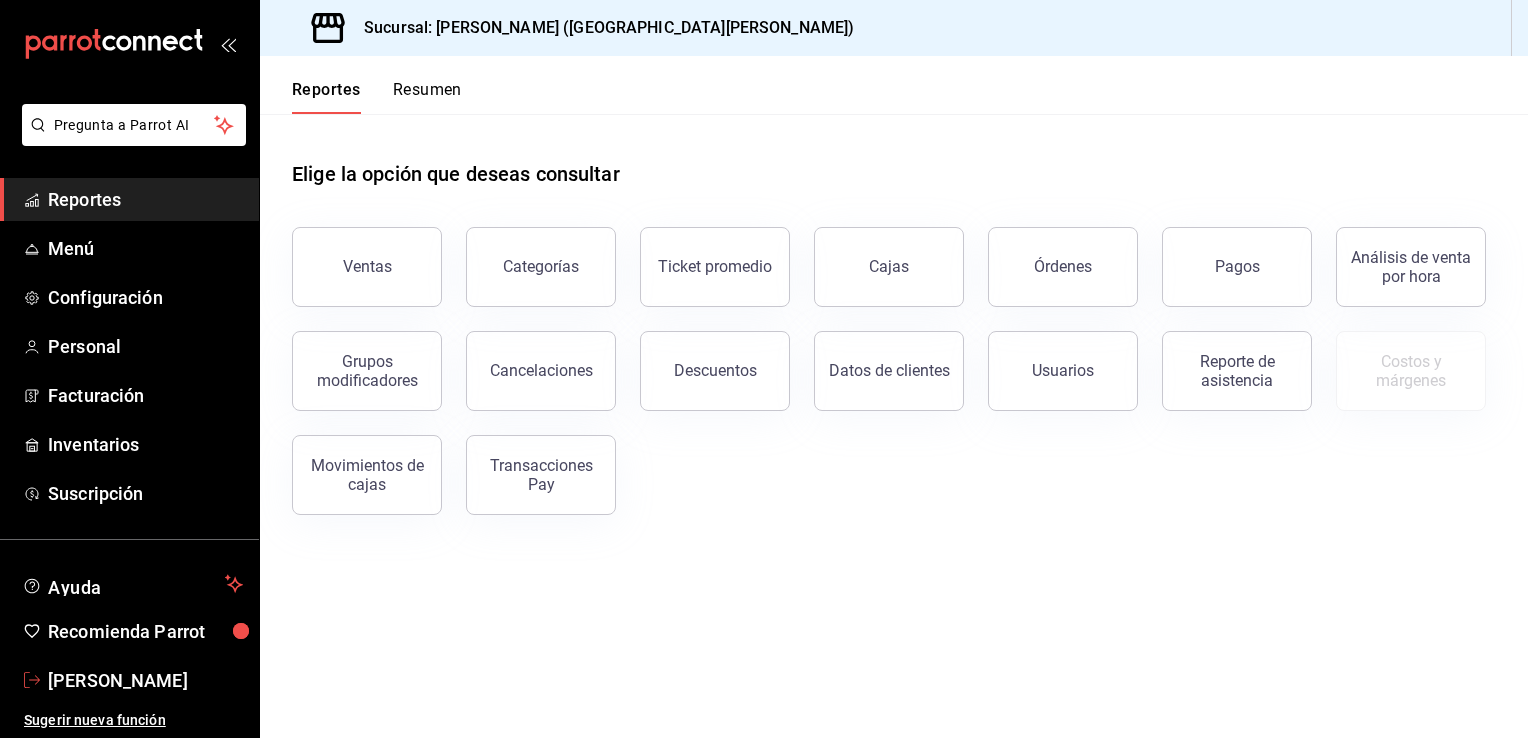 drag, startPoint x: 19, startPoint y: 683, endPoint x: 26, endPoint y: 663, distance: 21.189621 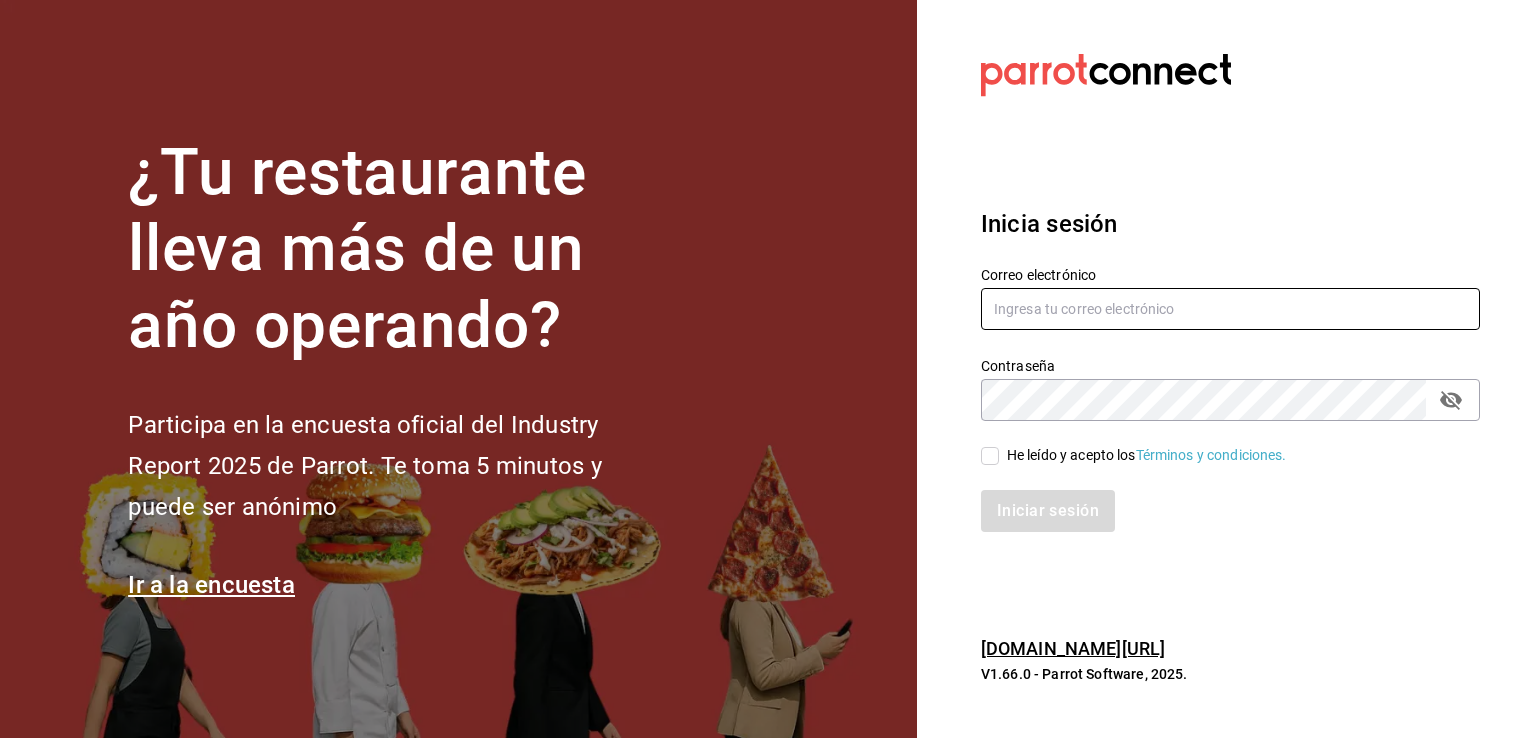 type on "[EMAIL_ADDRESS][DOMAIN_NAME]" 